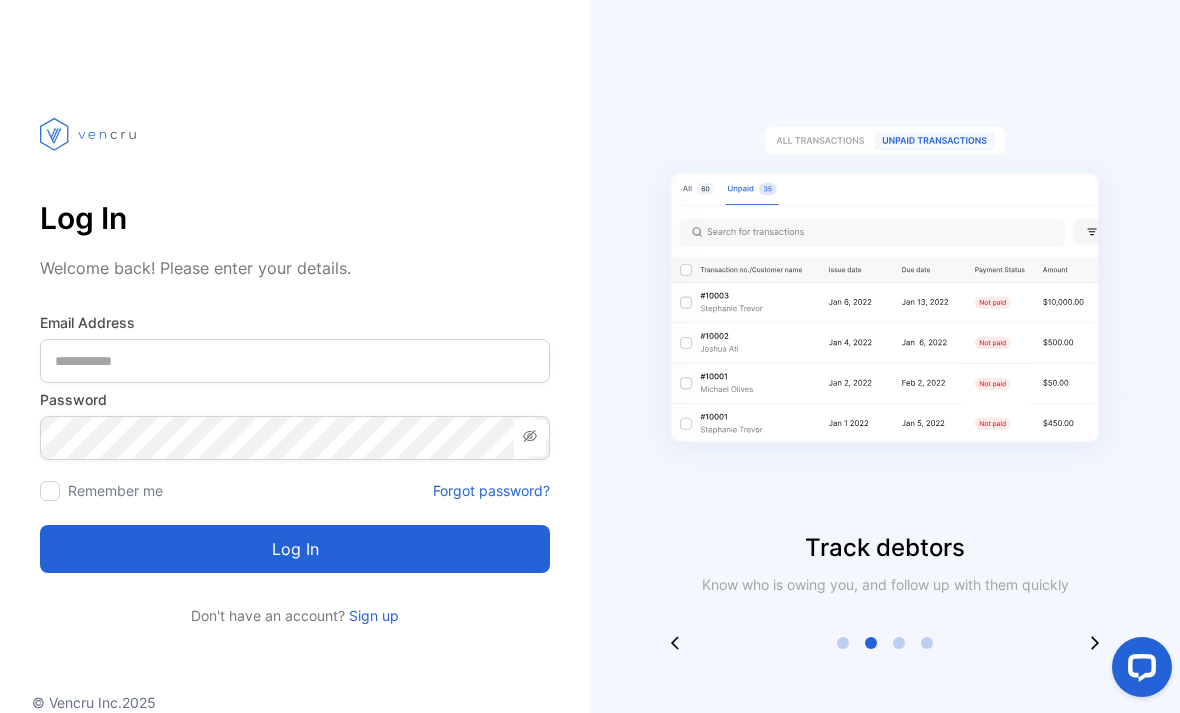 scroll, scrollTop: 64, scrollLeft: 0, axis: vertical 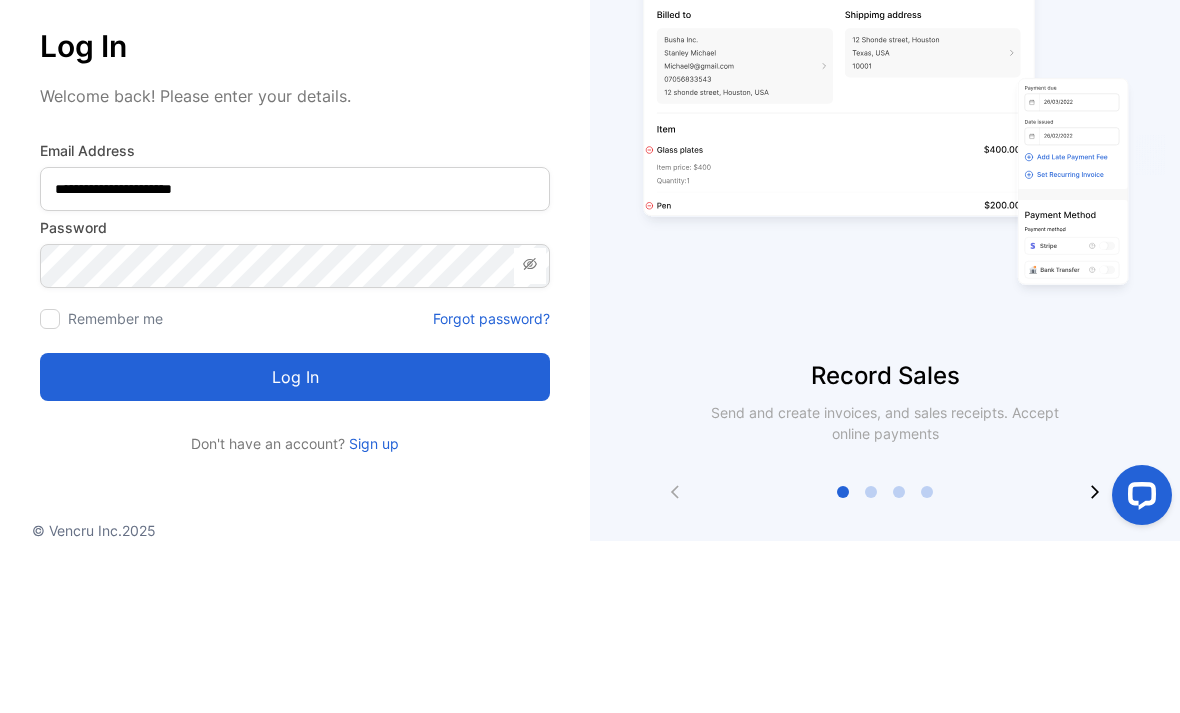 click on "Log in" at bounding box center (295, 549) 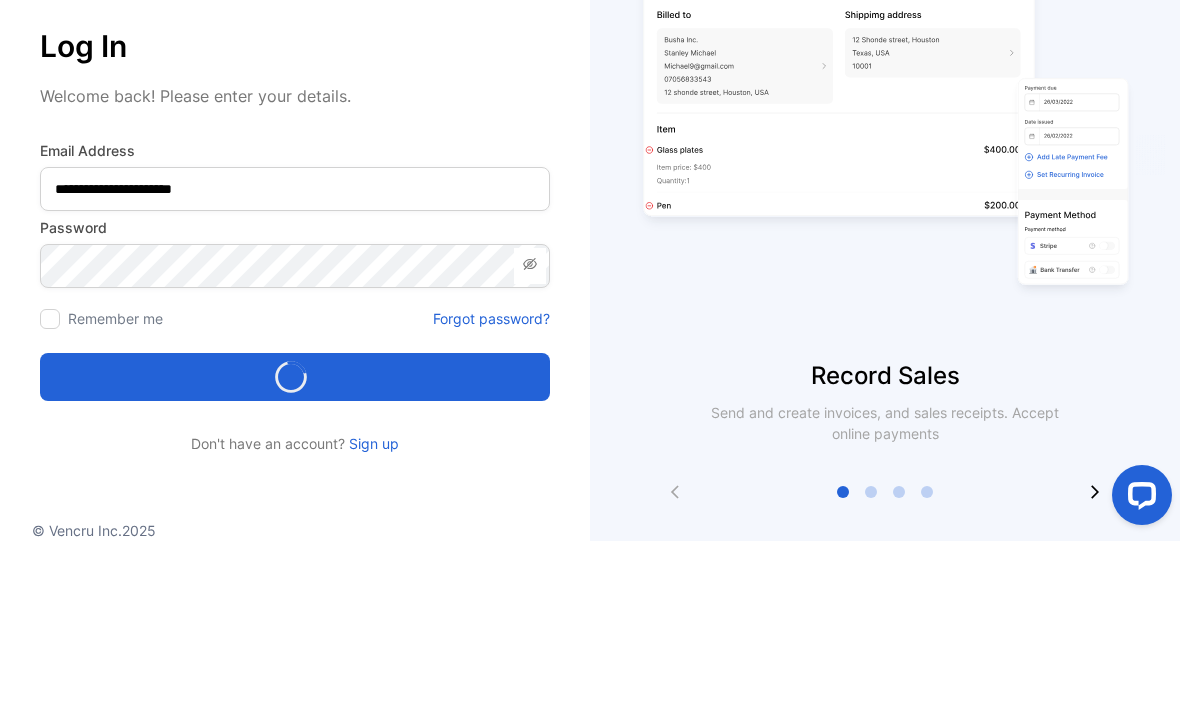 scroll, scrollTop: 64, scrollLeft: 0, axis: vertical 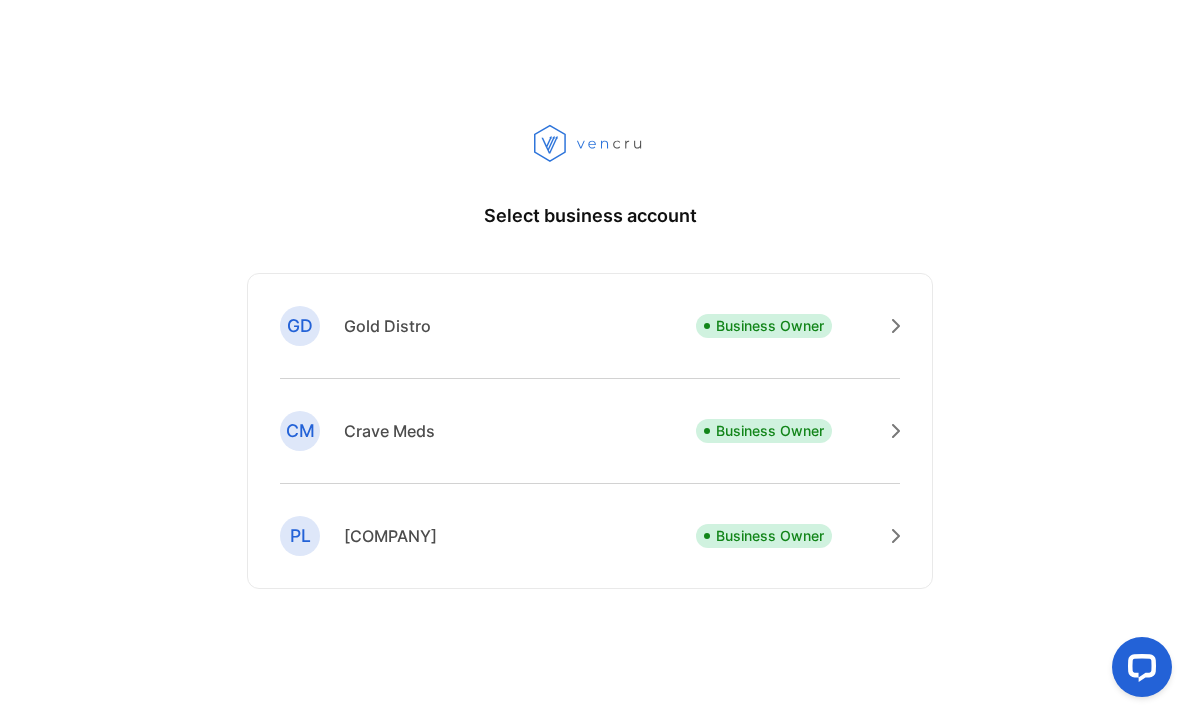 click on "Business Owner" at bounding box center (770, 325) 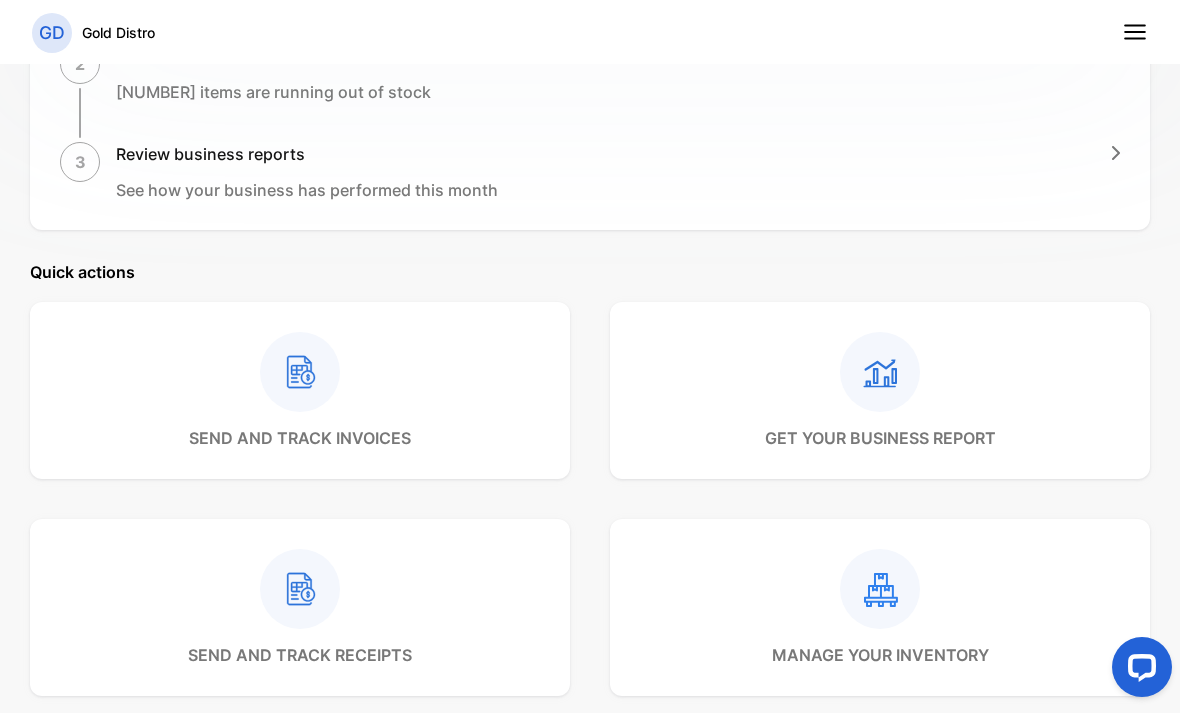 scroll, scrollTop: 629, scrollLeft: 0, axis: vertical 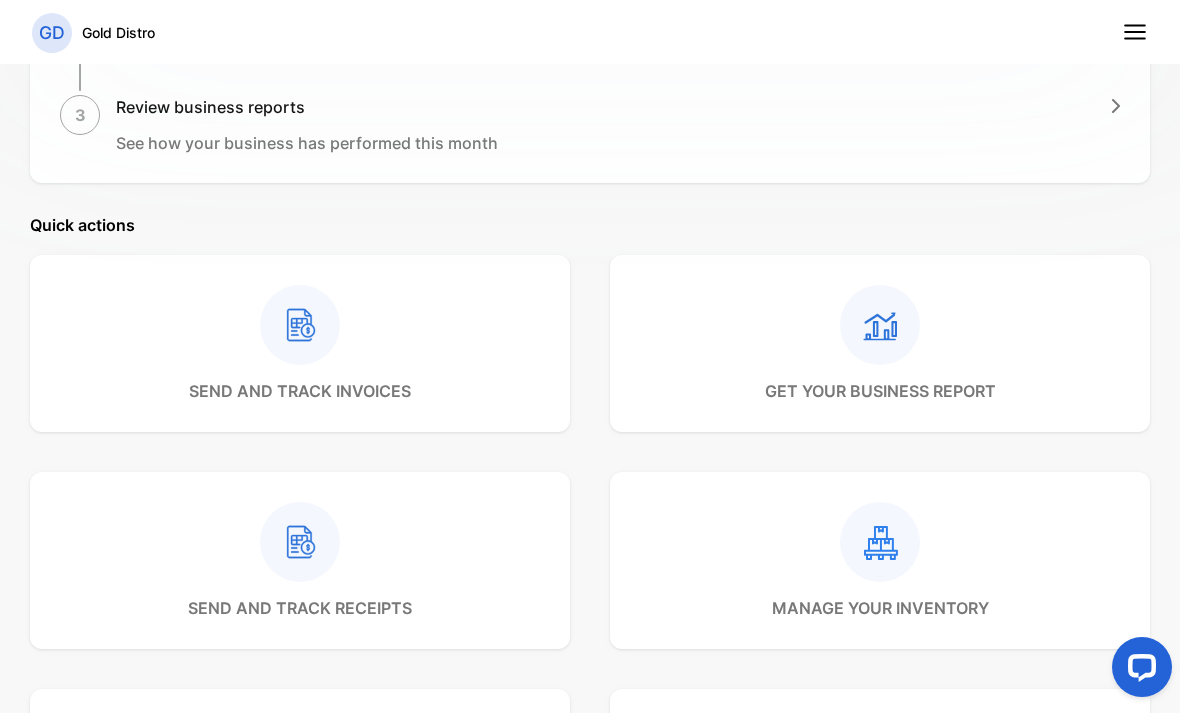click at bounding box center [300, 325] 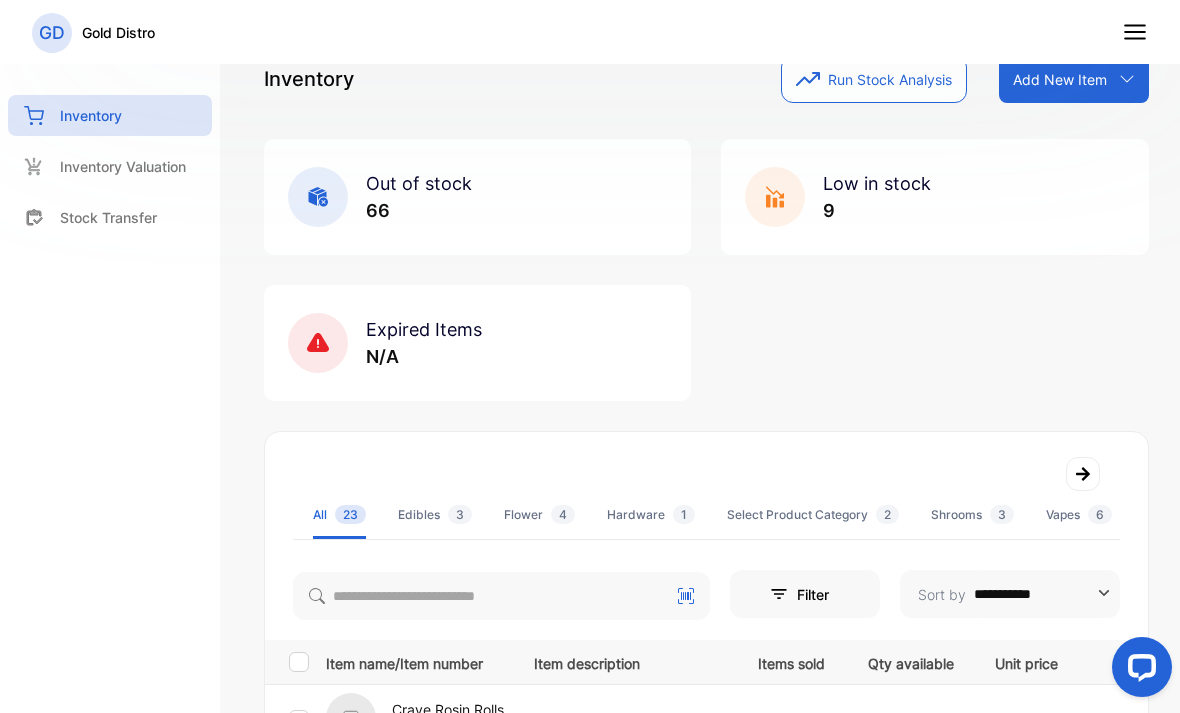 scroll, scrollTop: 25, scrollLeft: 0, axis: vertical 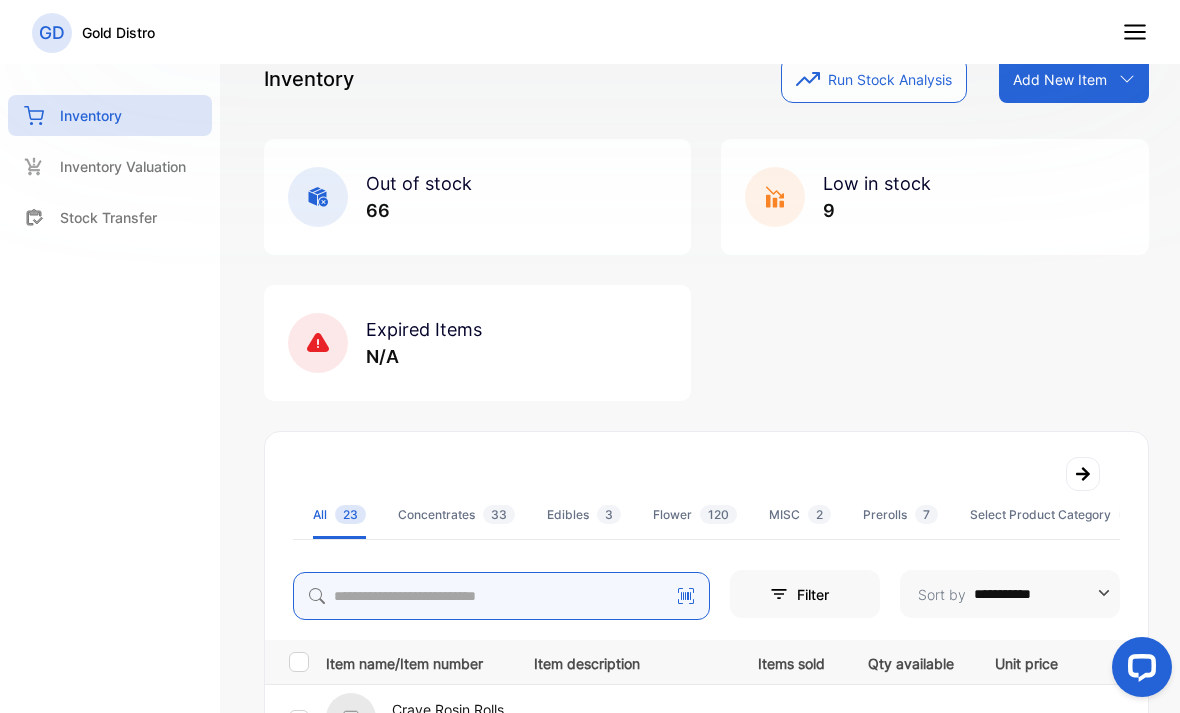 click at bounding box center [501, 596] 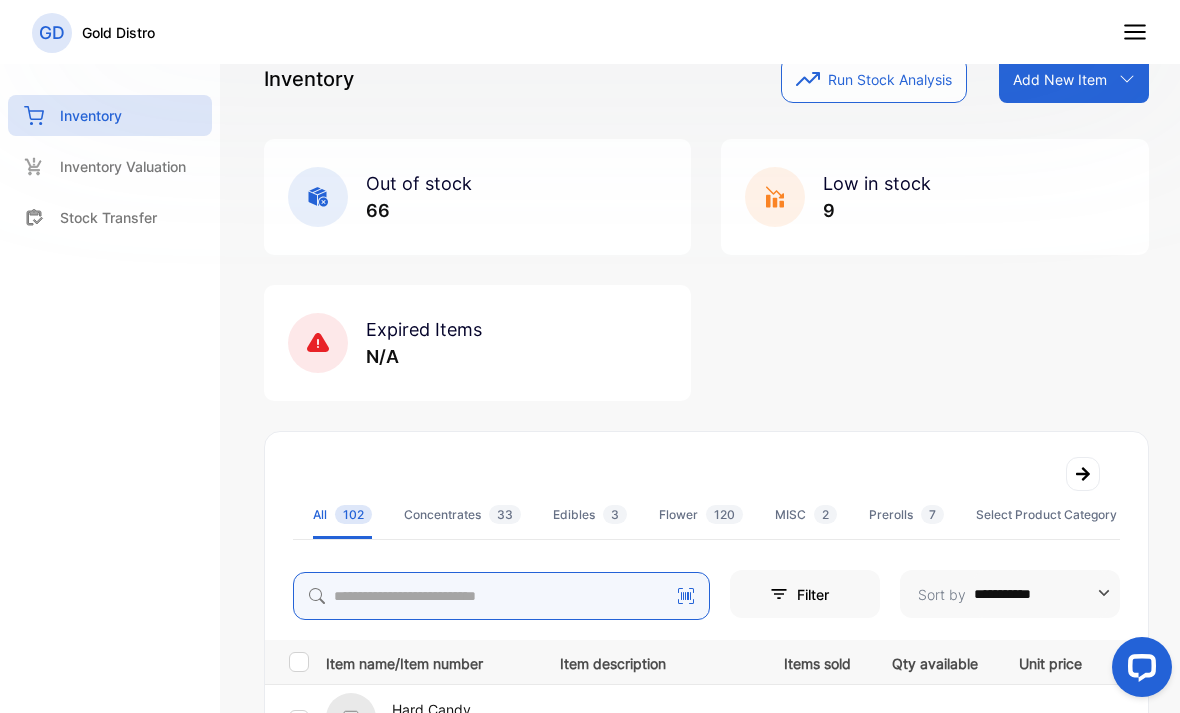 scroll, scrollTop: 64, scrollLeft: 0, axis: vertical 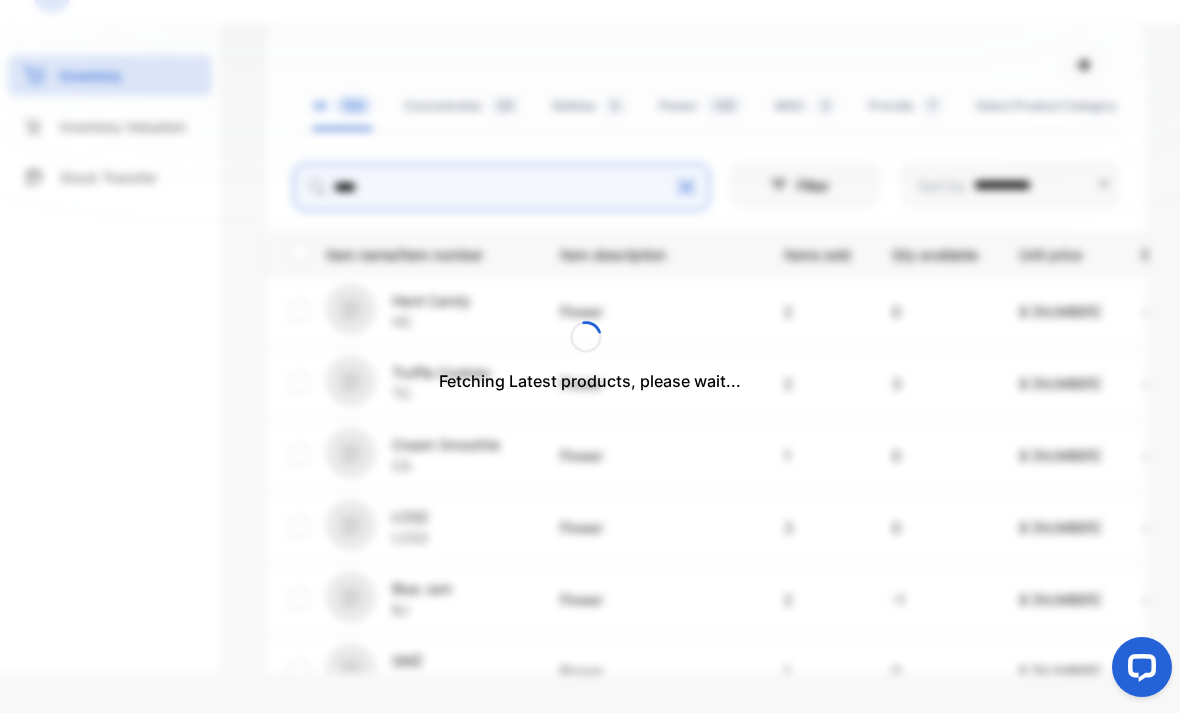 type on "****" 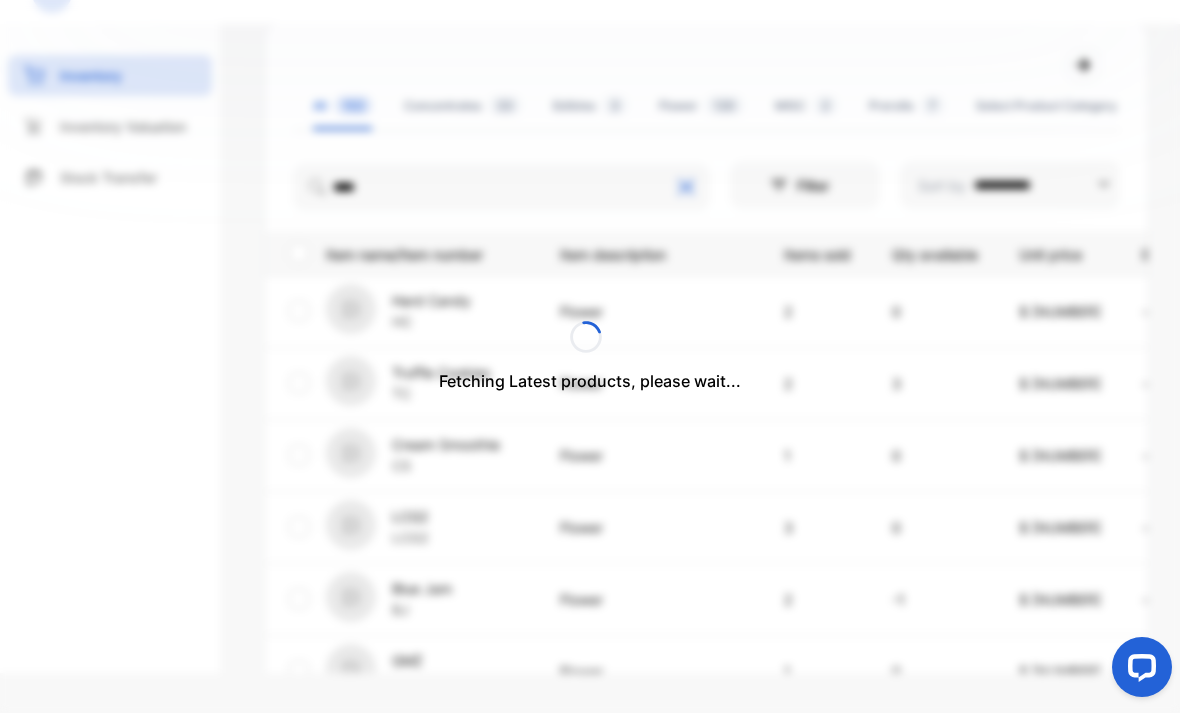 click at bounding box center [590, 337] 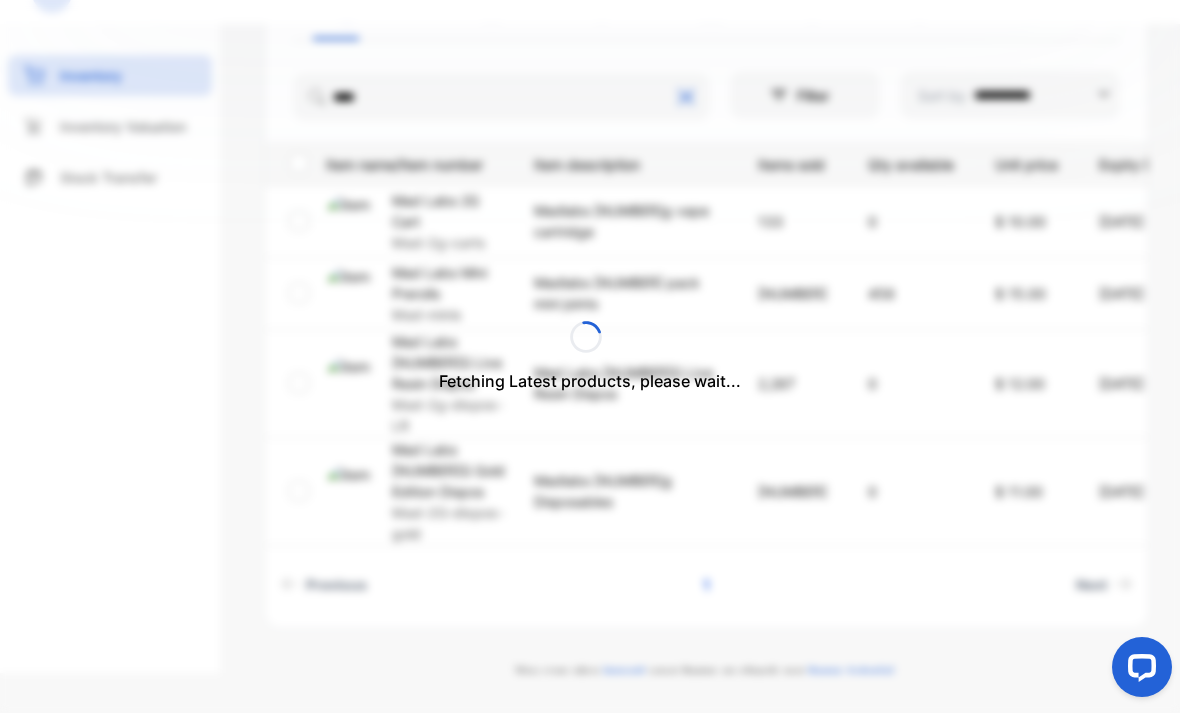 scroll, scrollTop: 492, scrollLeft: 0, axis: vertical 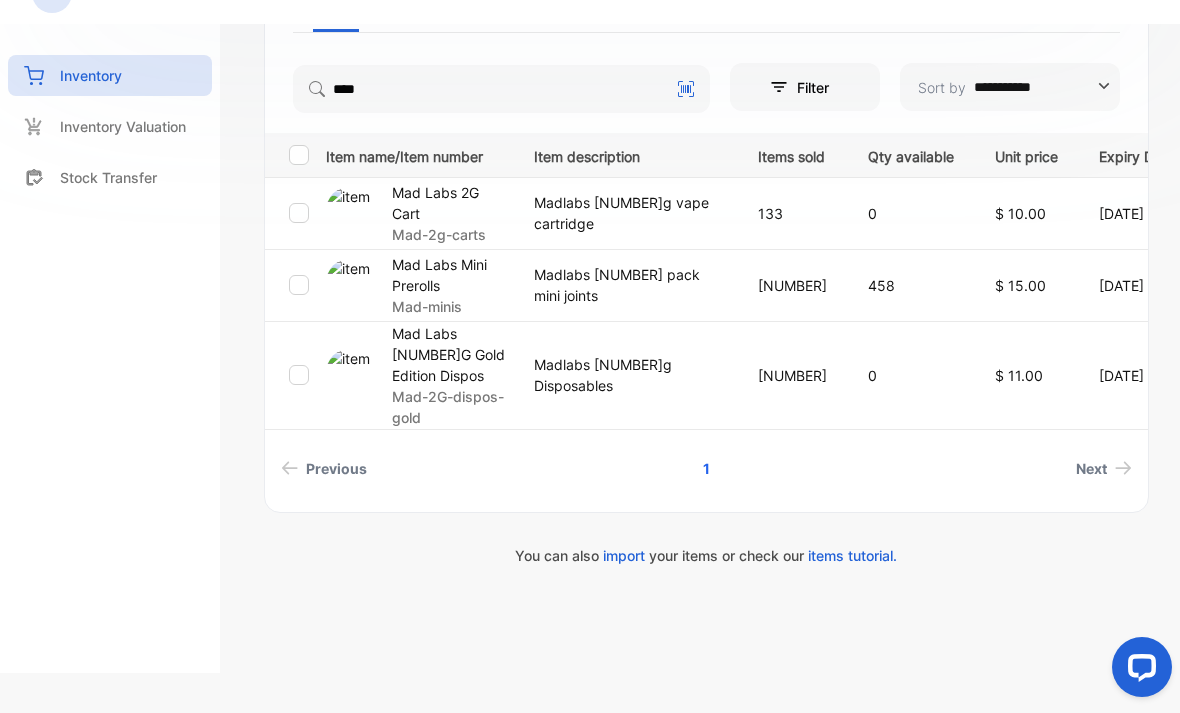 click on "Mad Labs [NUMBER]G Gold Edition Dispos" at bounding box center [450, 203] 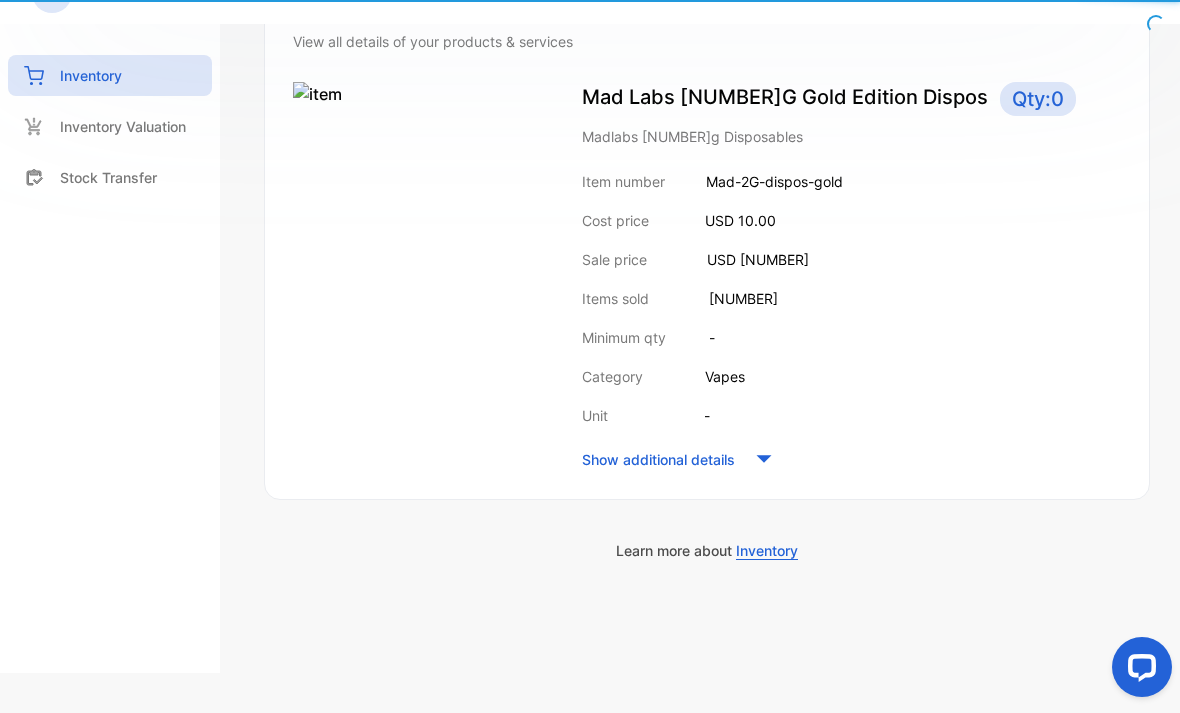 scroll, scrollTop: 223, scrollLeft: 0, axis: vertical 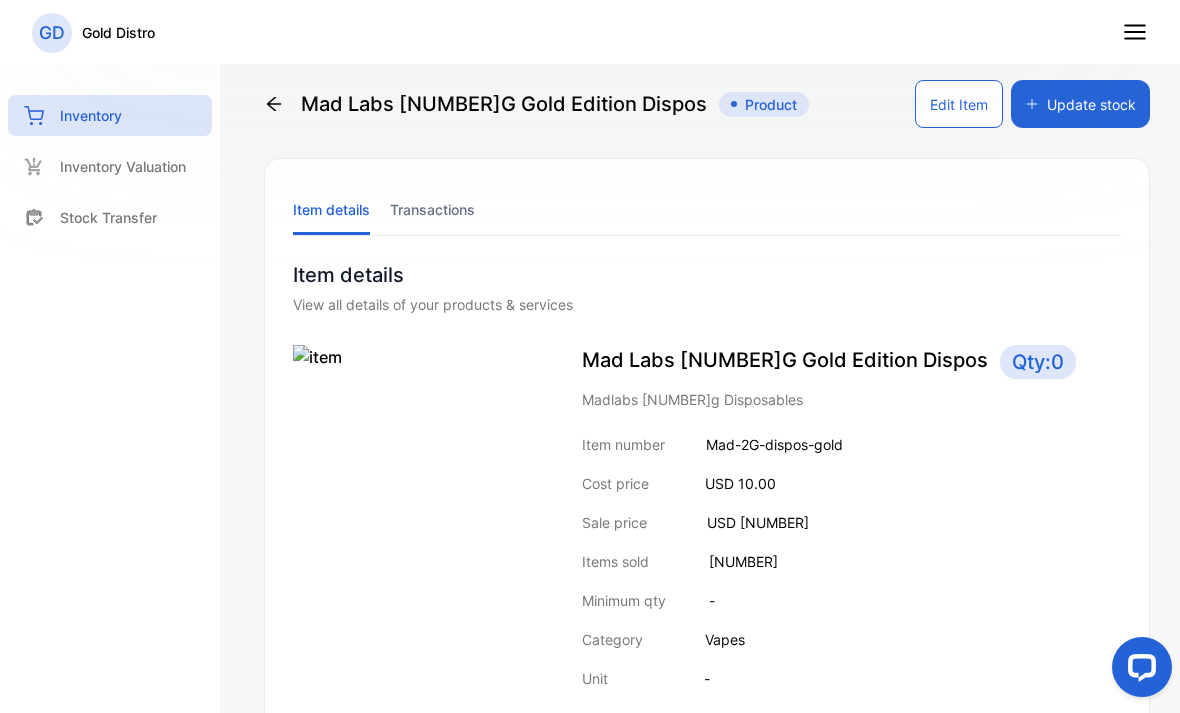 click on "Update stock" at bounding box center [1080, 104] 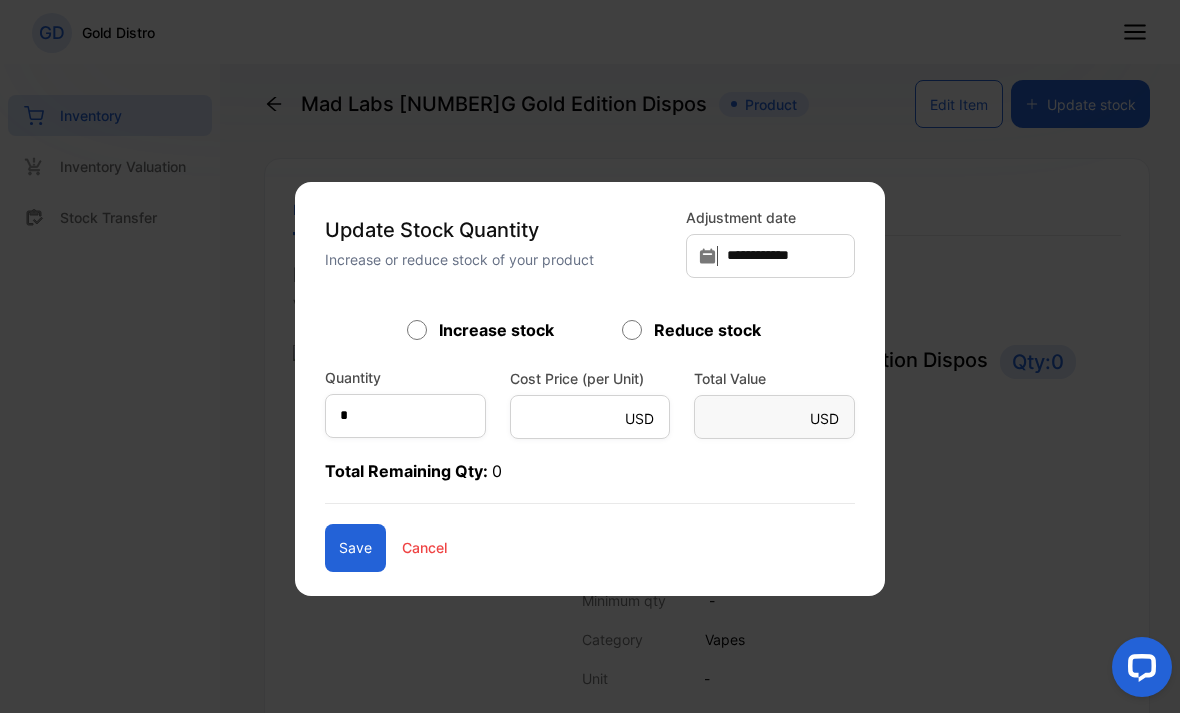 click on "Total Remaining Qty:    0" at bounding box center (590, 481) 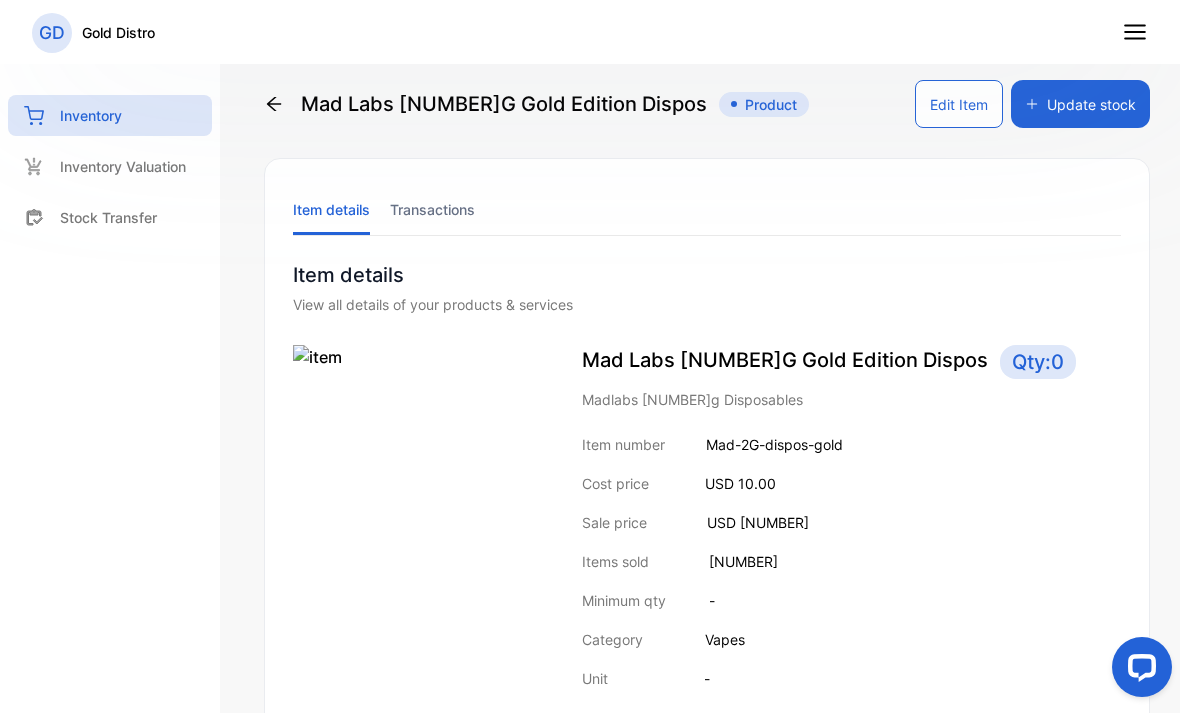 click at bounding box center (417, 357) 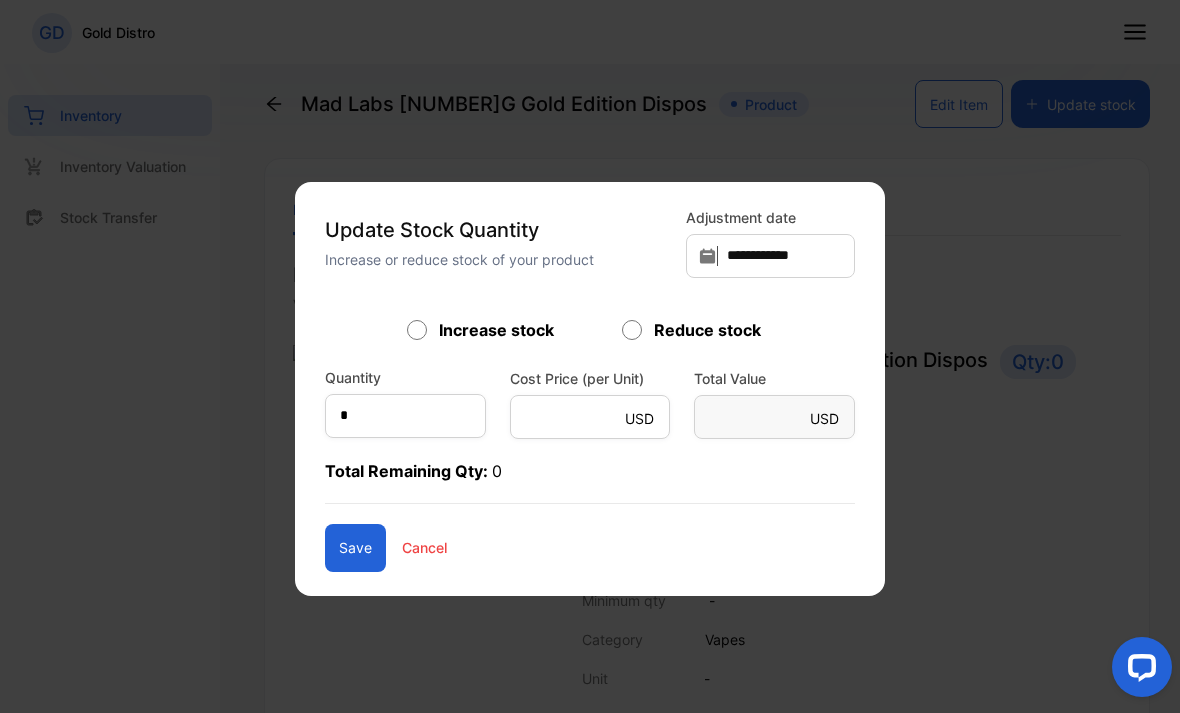 click on "Total Remaining Qty:    0" at bounding box center (590, 481) 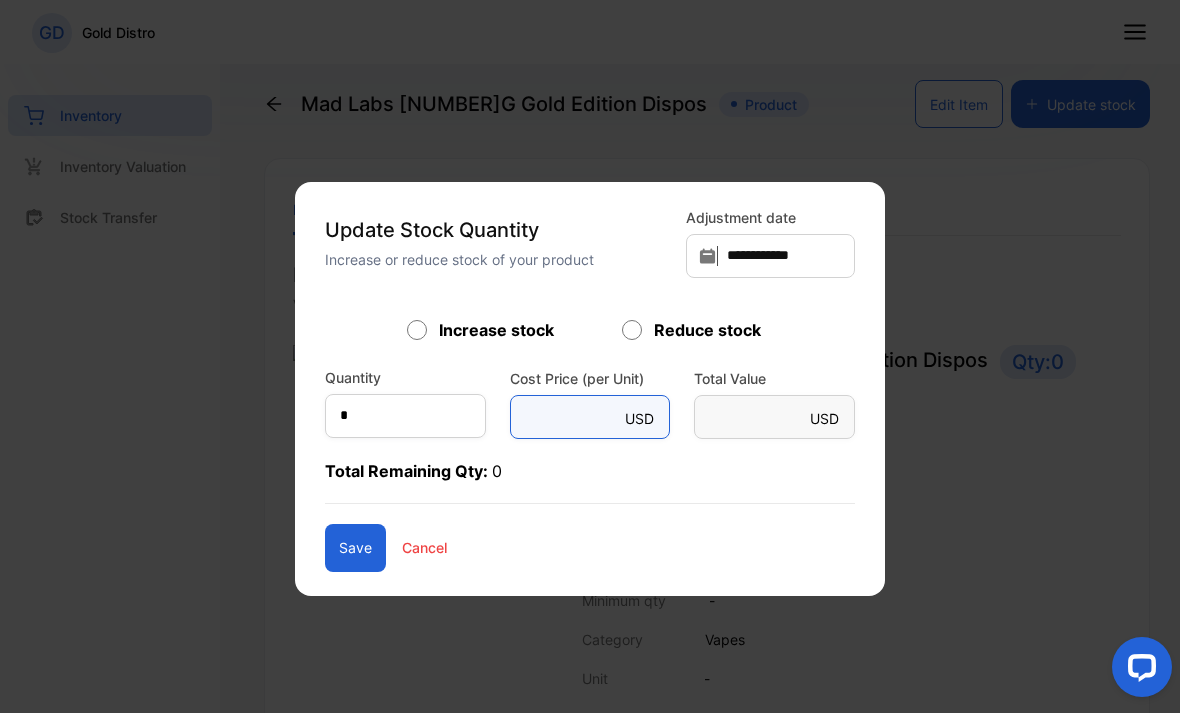click on "**" at bounding box center [590, 417] 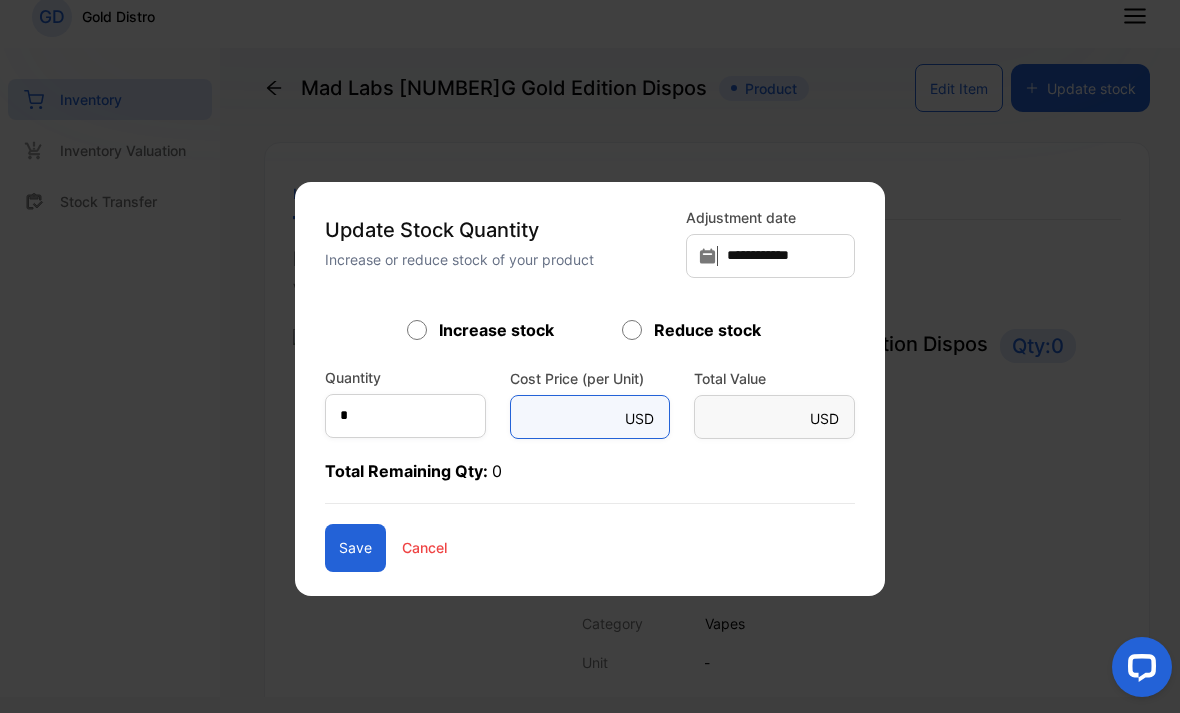 scroll, scrollTop: 7, scrollLeft: 0, axis: vertical 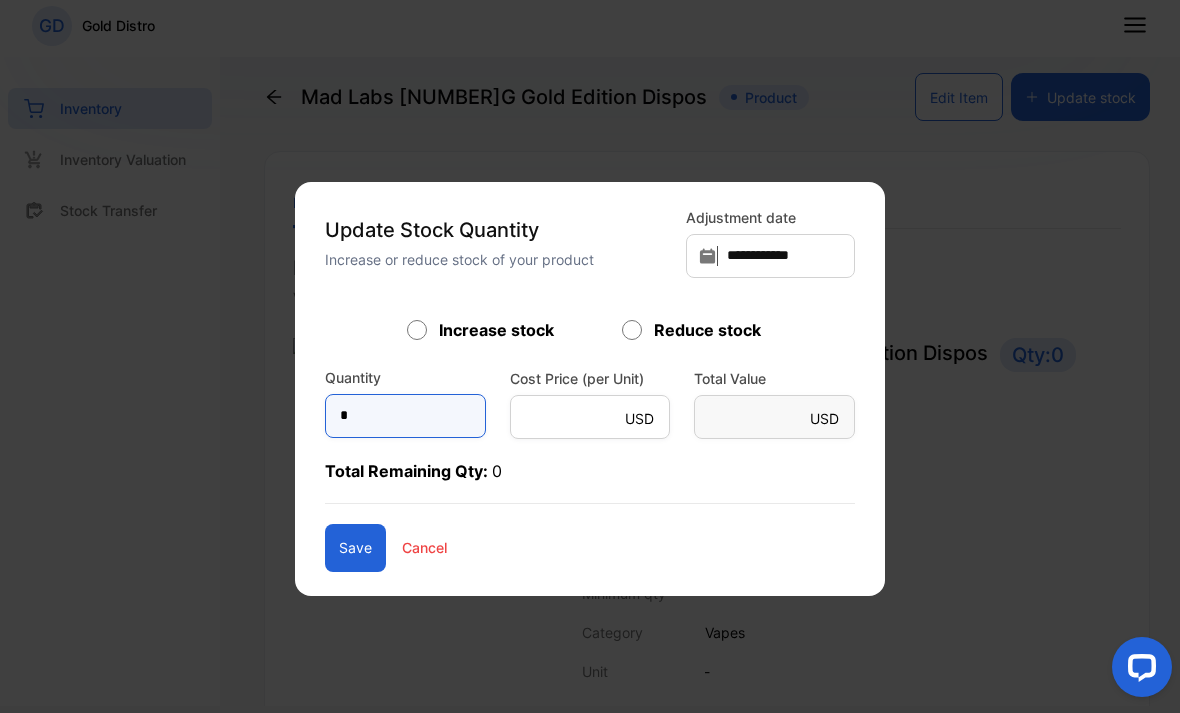 click on "*" at bounding box center [405, 416] 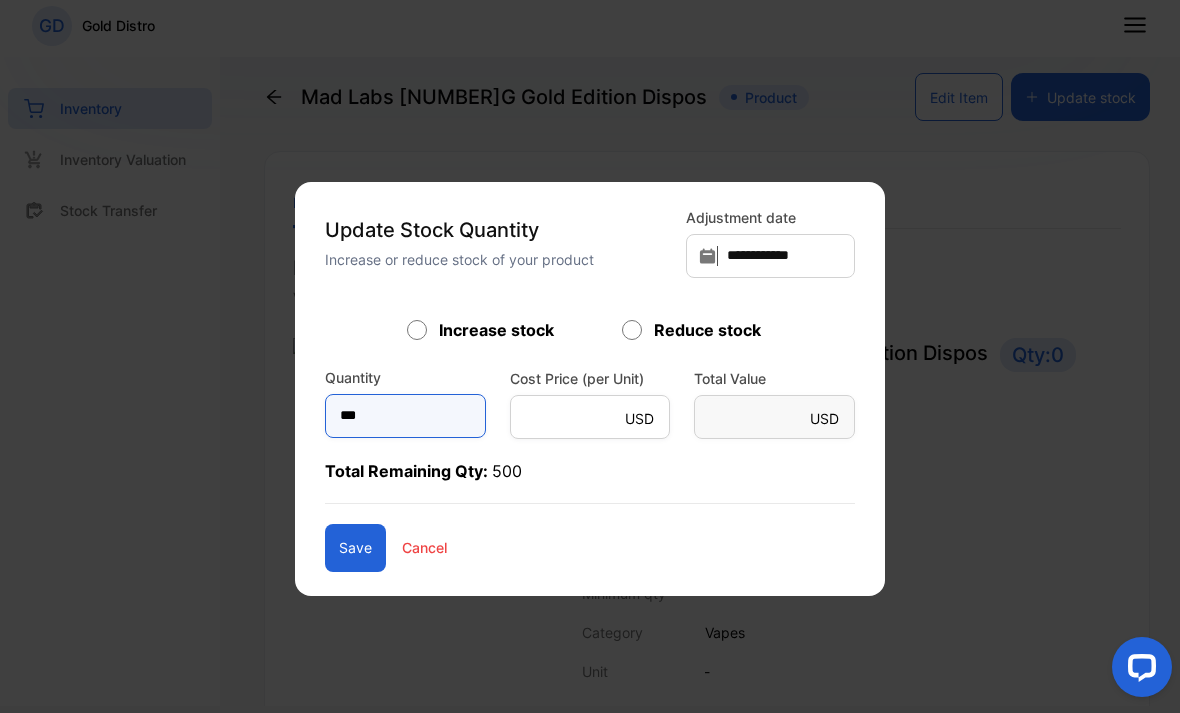 type on "***" 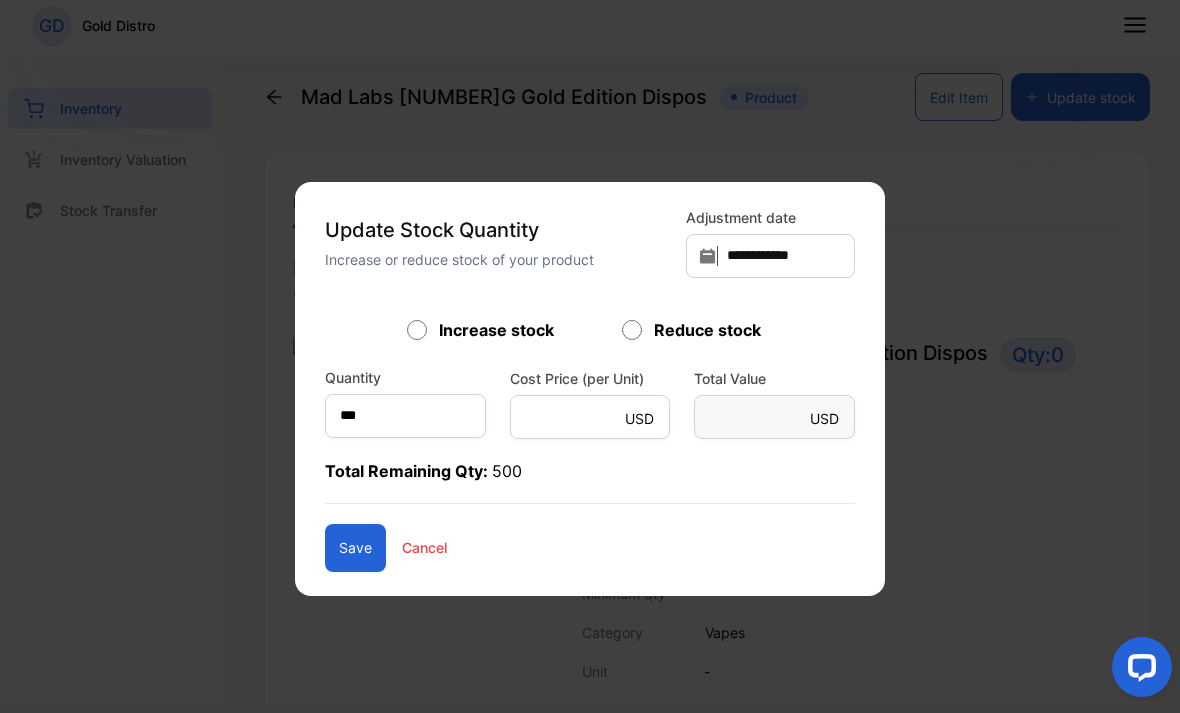 click on "Save" at bounding box center [355, 548] 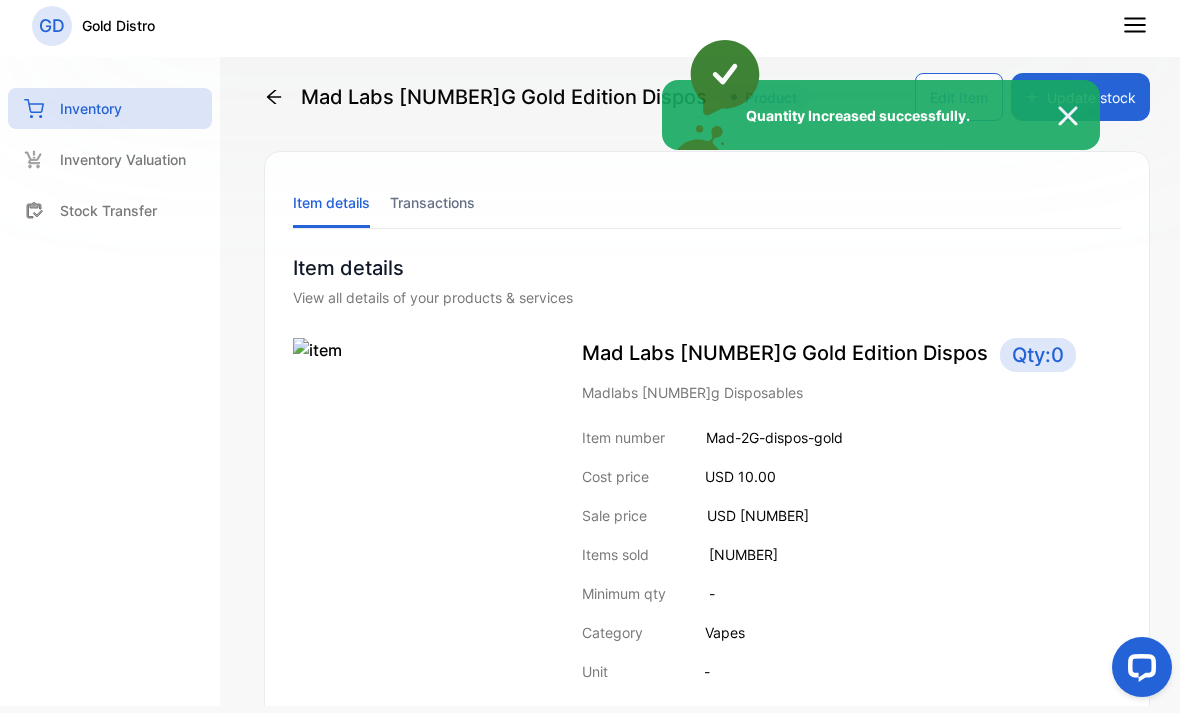 scroll, scrollTop: 8, scrollLeft: 0, axis: vertical 